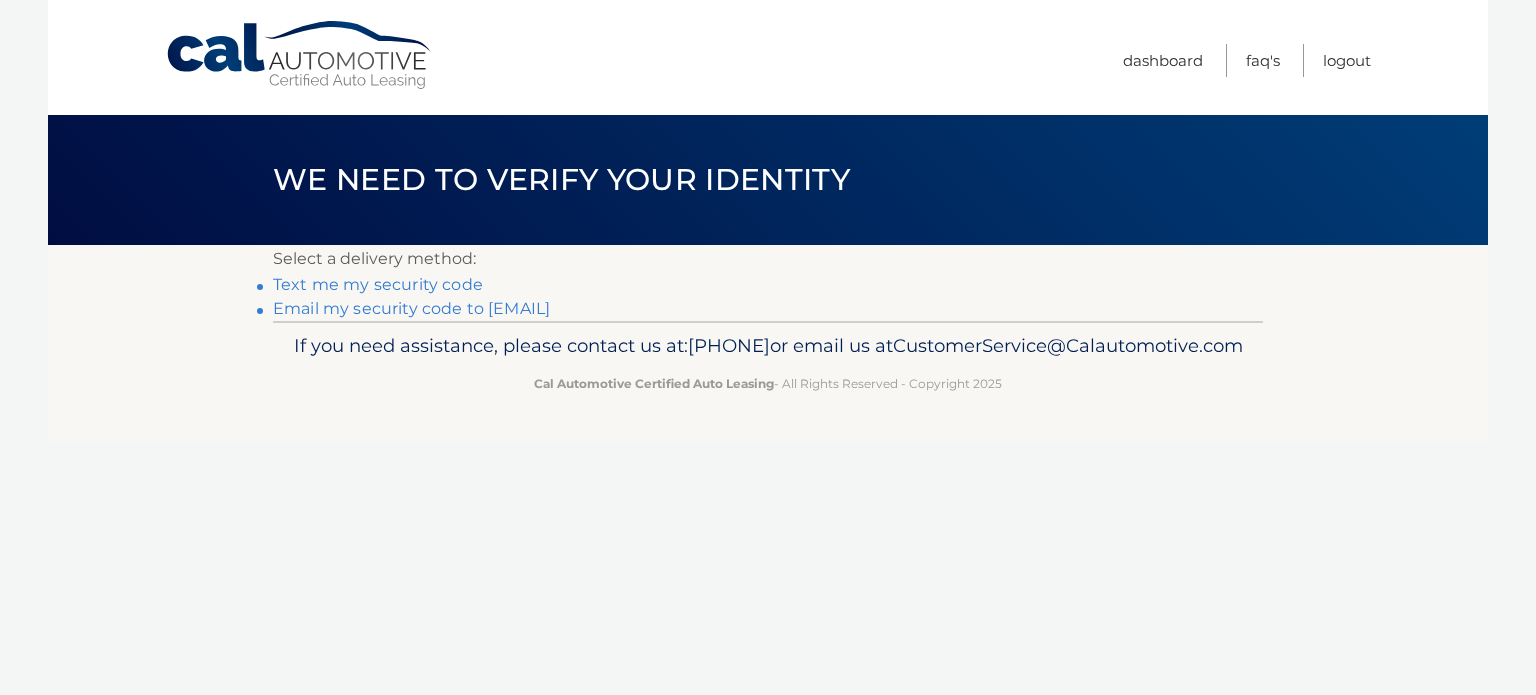 scroll, scrollTop: 0, scrollLeft: 0, axis: both 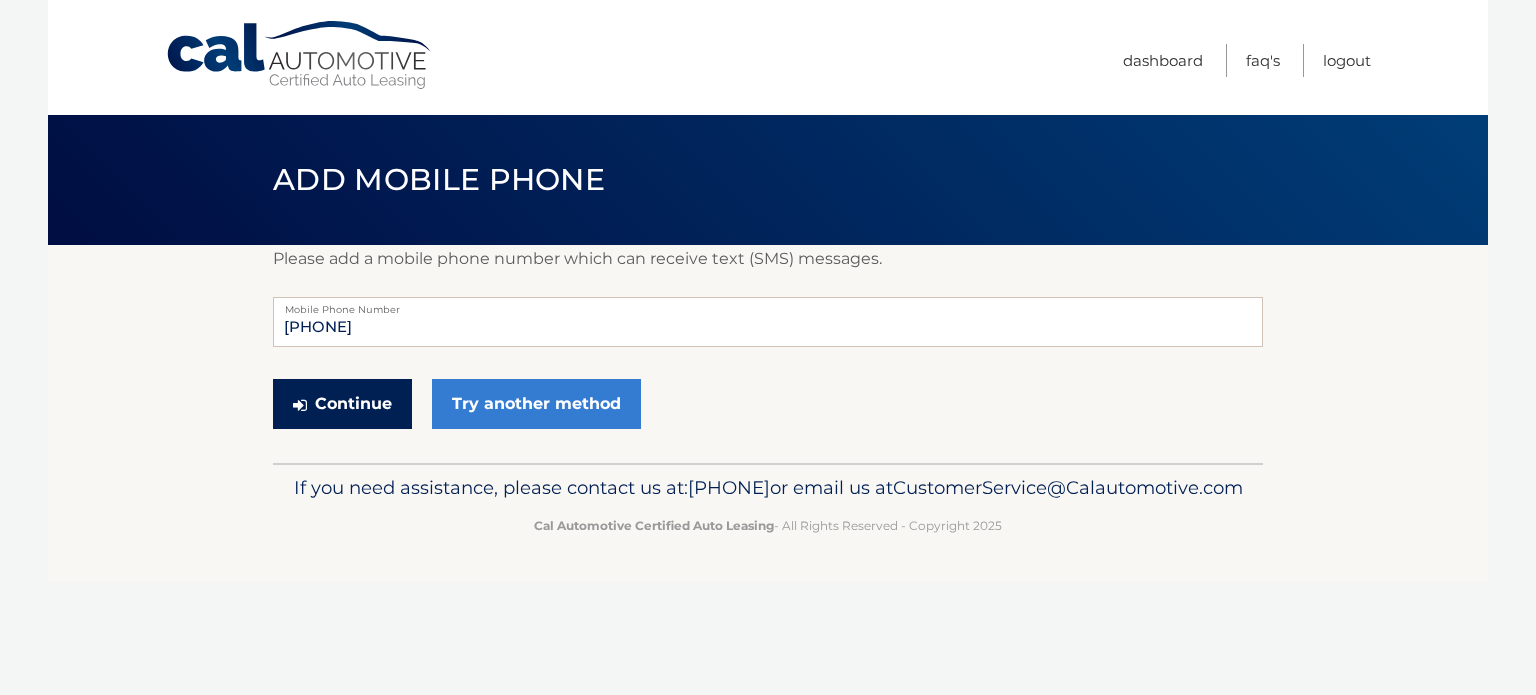 click on "Continue" at bounding box center [342, 404] 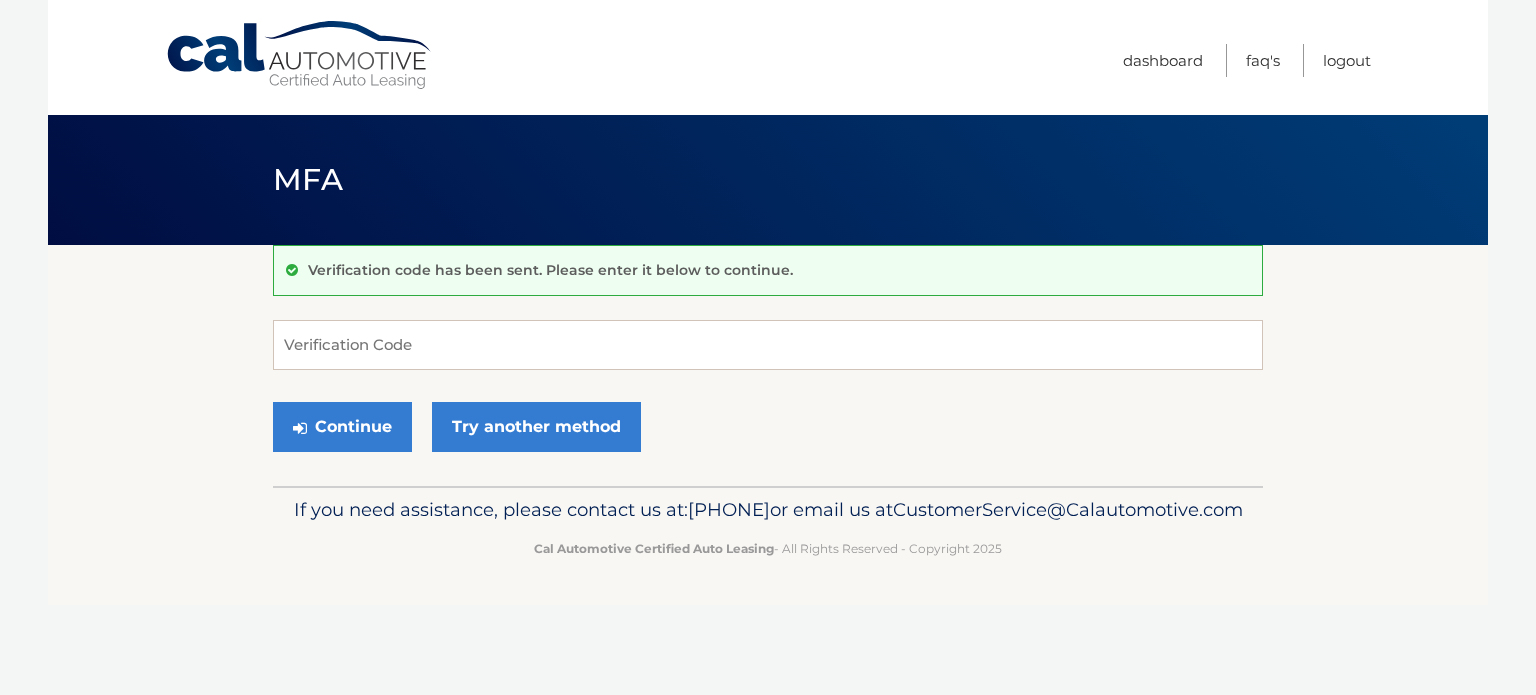 scroll, scrollTop: 0, scrollLeft: 0, axis: both 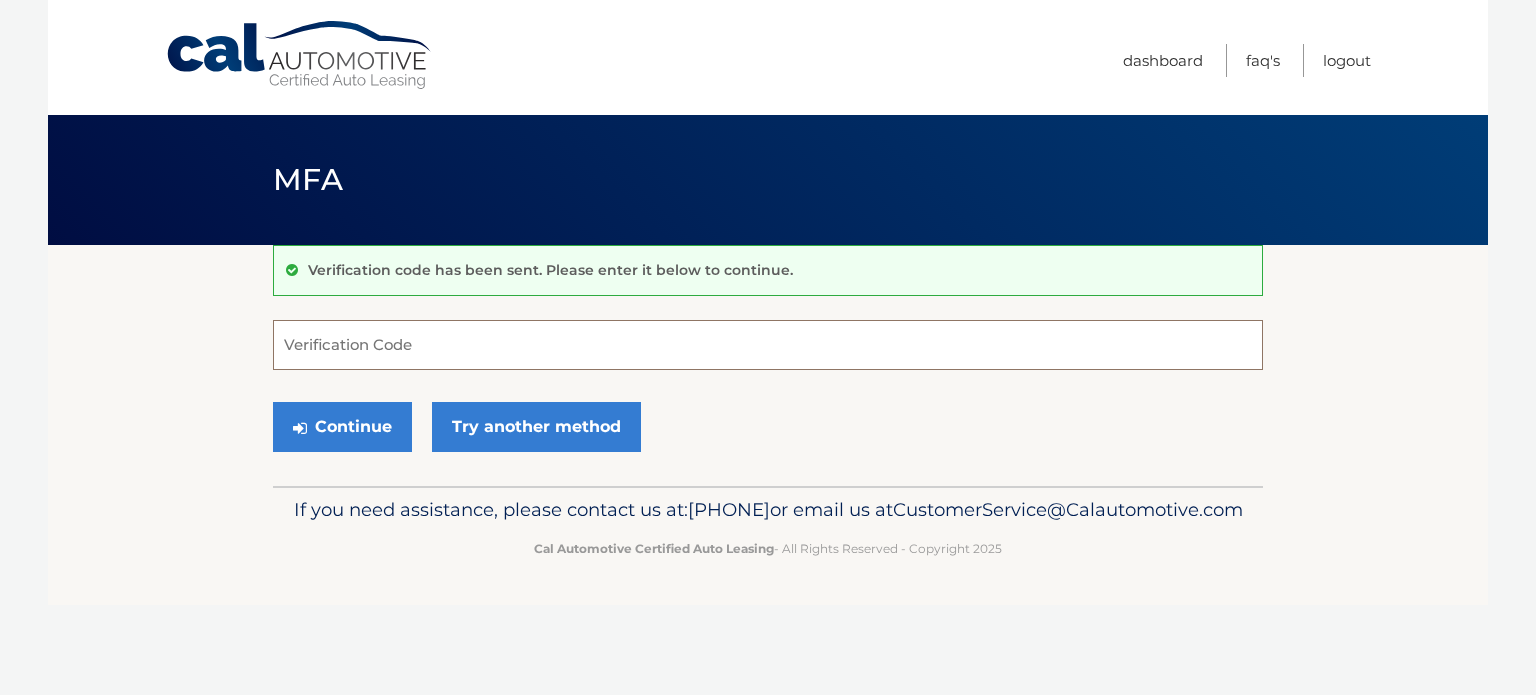 click on "Verification Code" at bounding box center (768, 345) 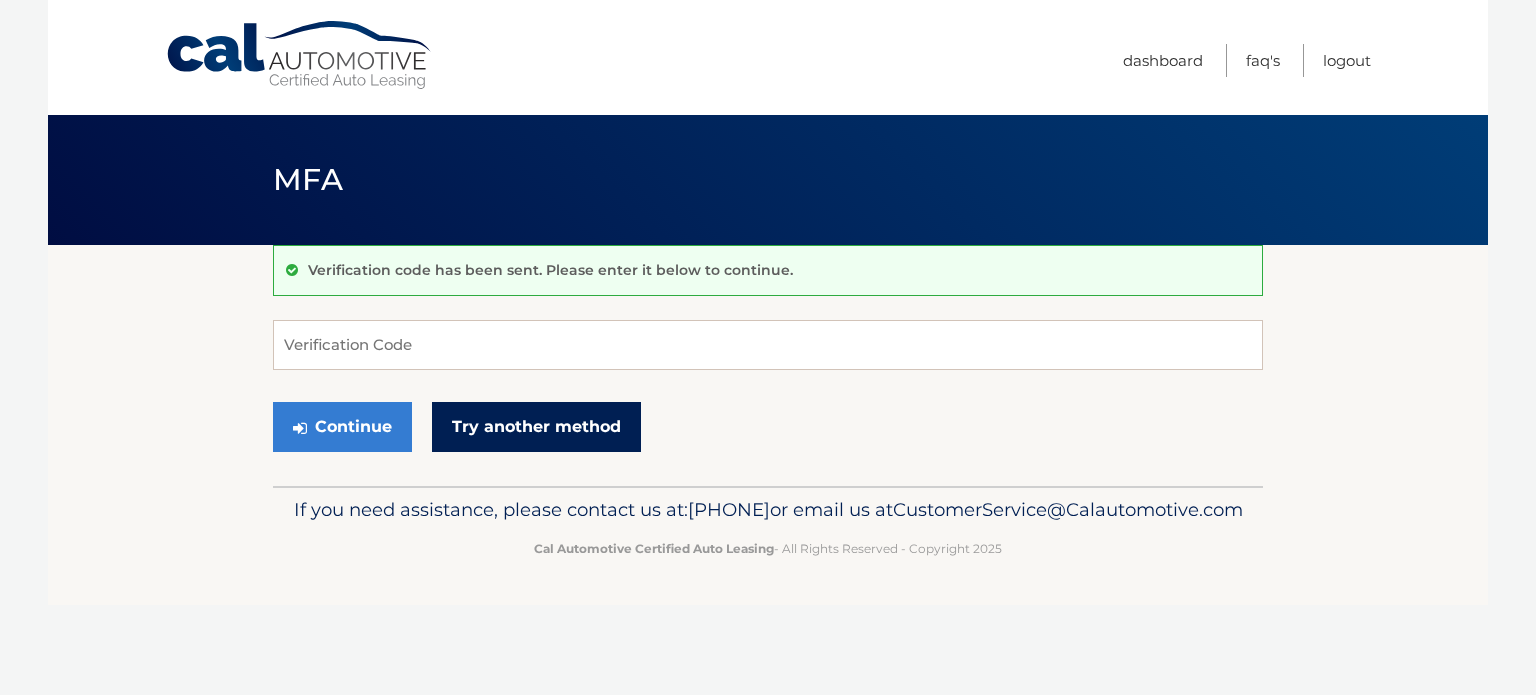 click on "Try another method" at bounding box center (536, 427) 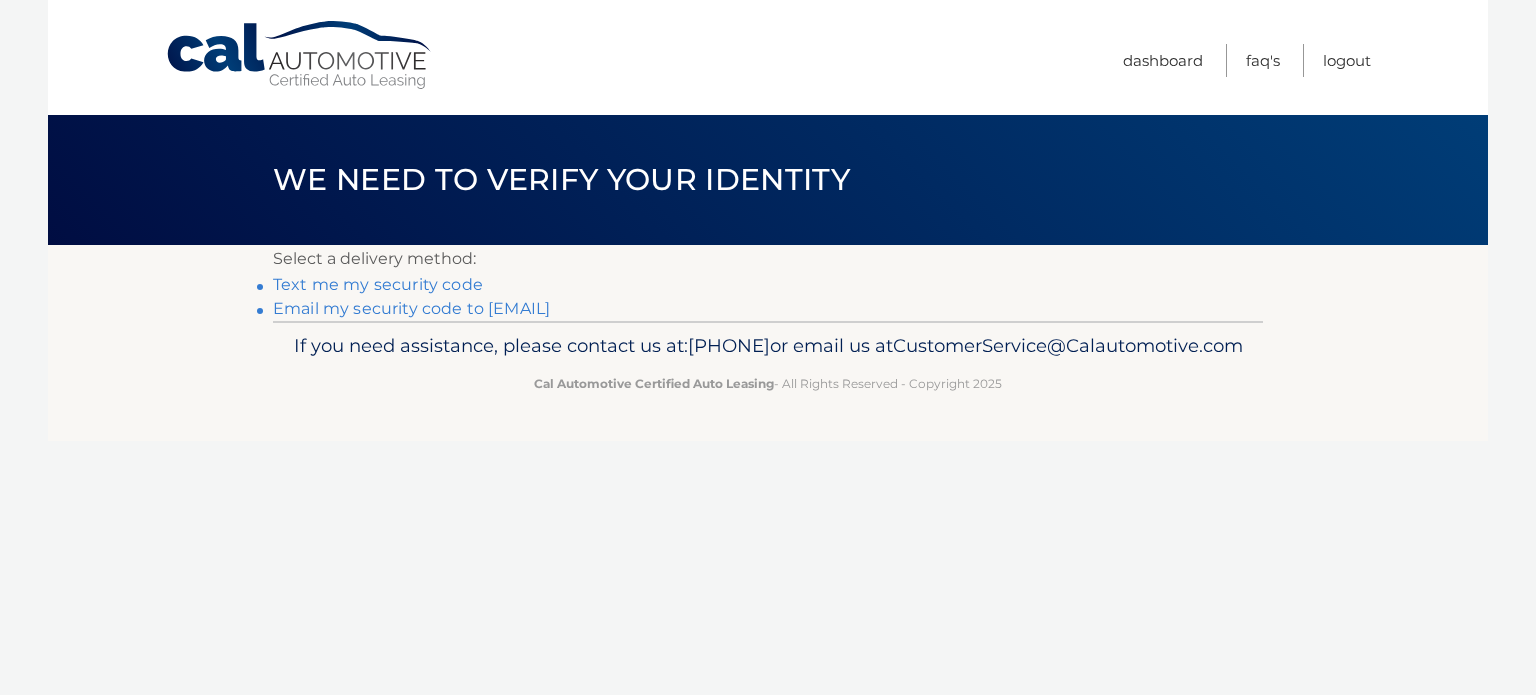 scroll, scrollTop: 0, scrollLeft: 0, axis: both 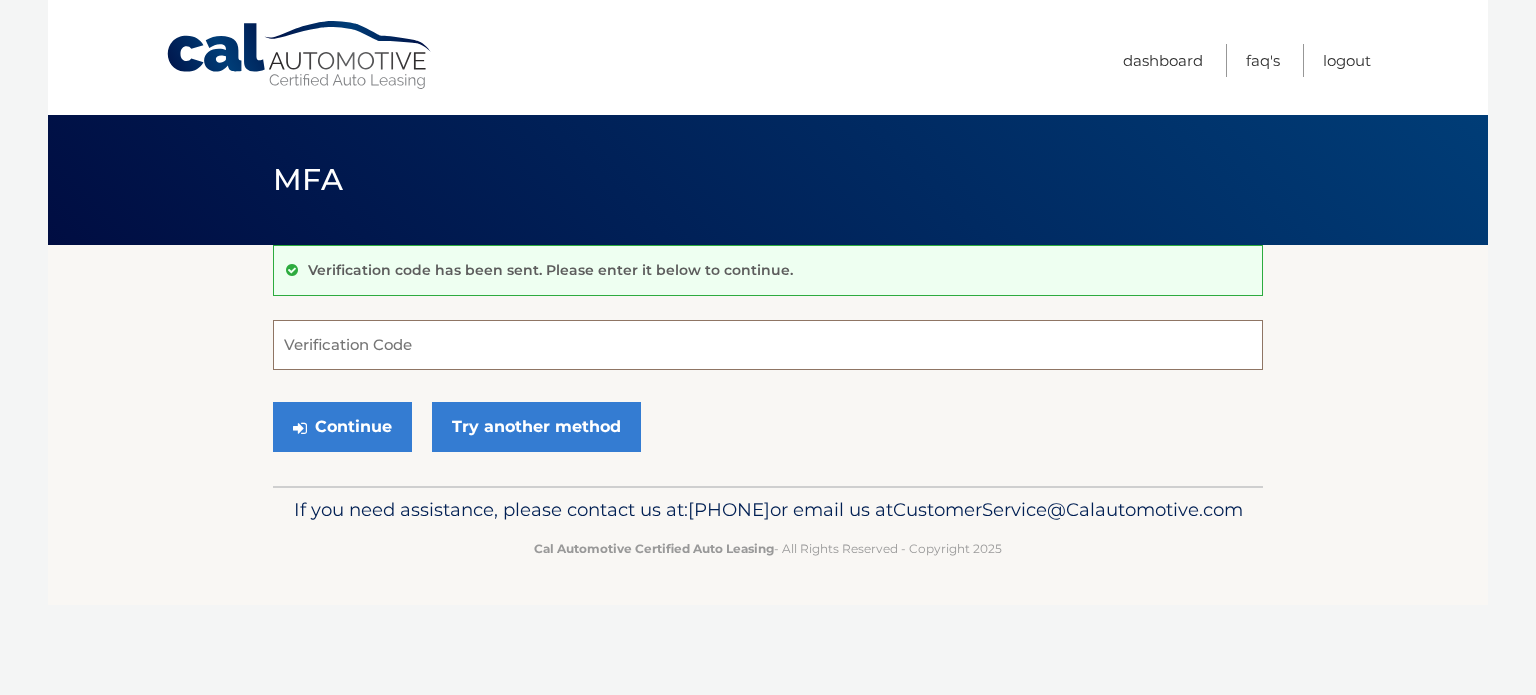click on "Verification Code" at bounding box center [768, 345] 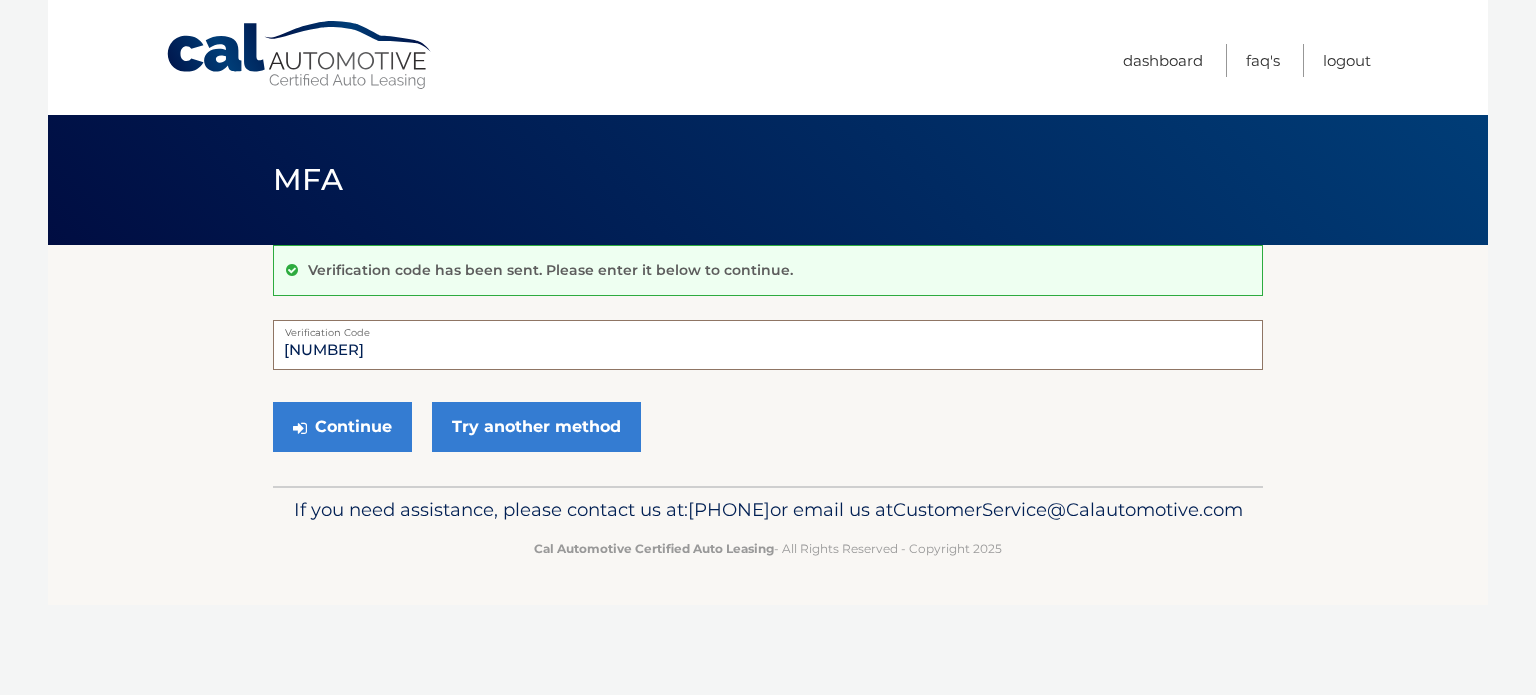 type on "[NUMBER]" 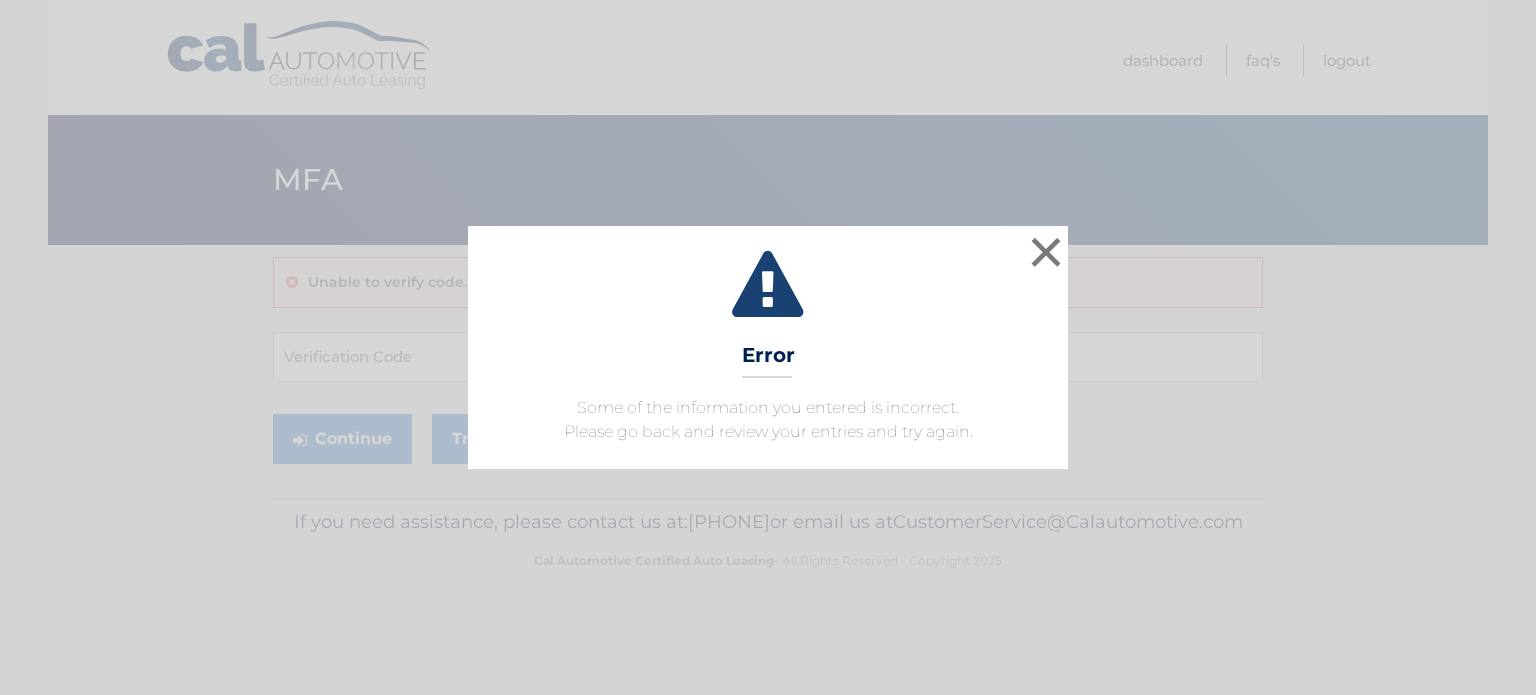 scroll, scrollTop: 0, scrollLeft: 0, axis: both 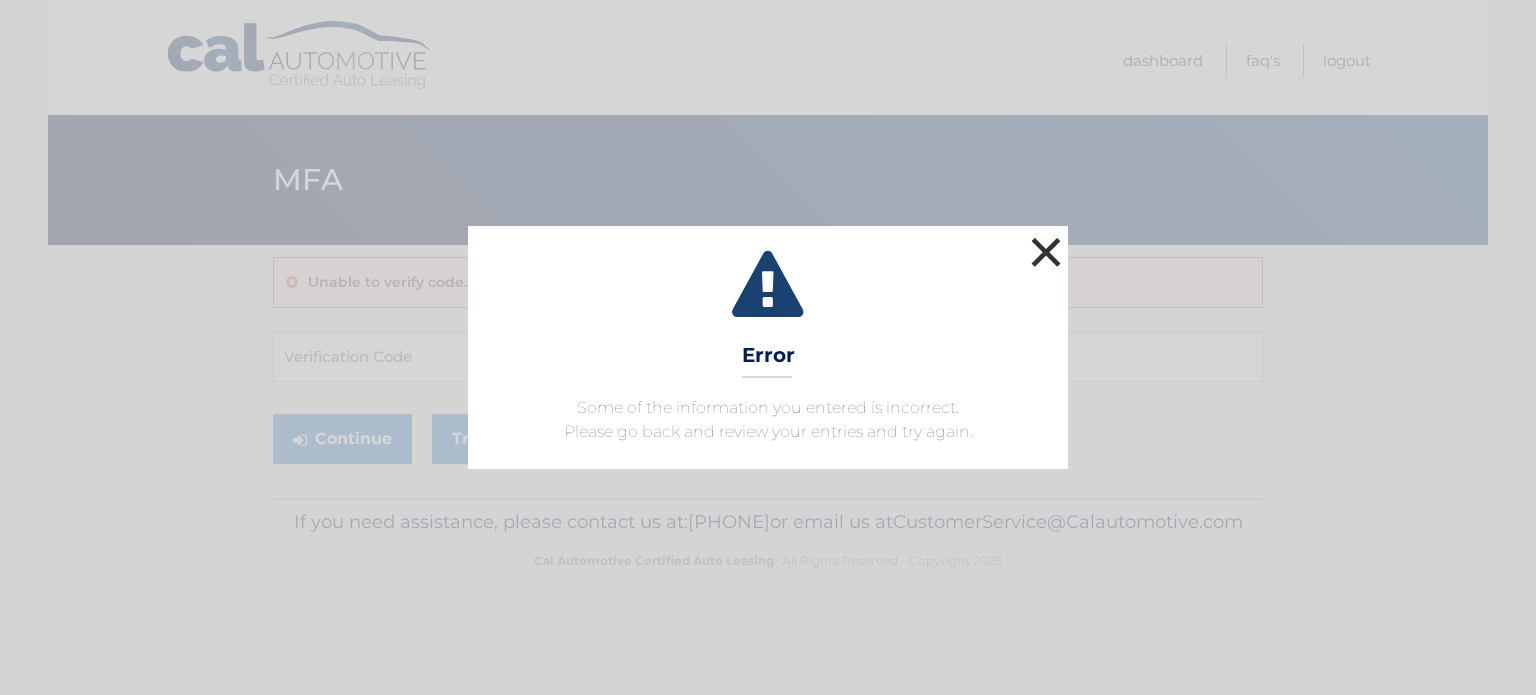 click on "×" at bounding box center [1046, 252] 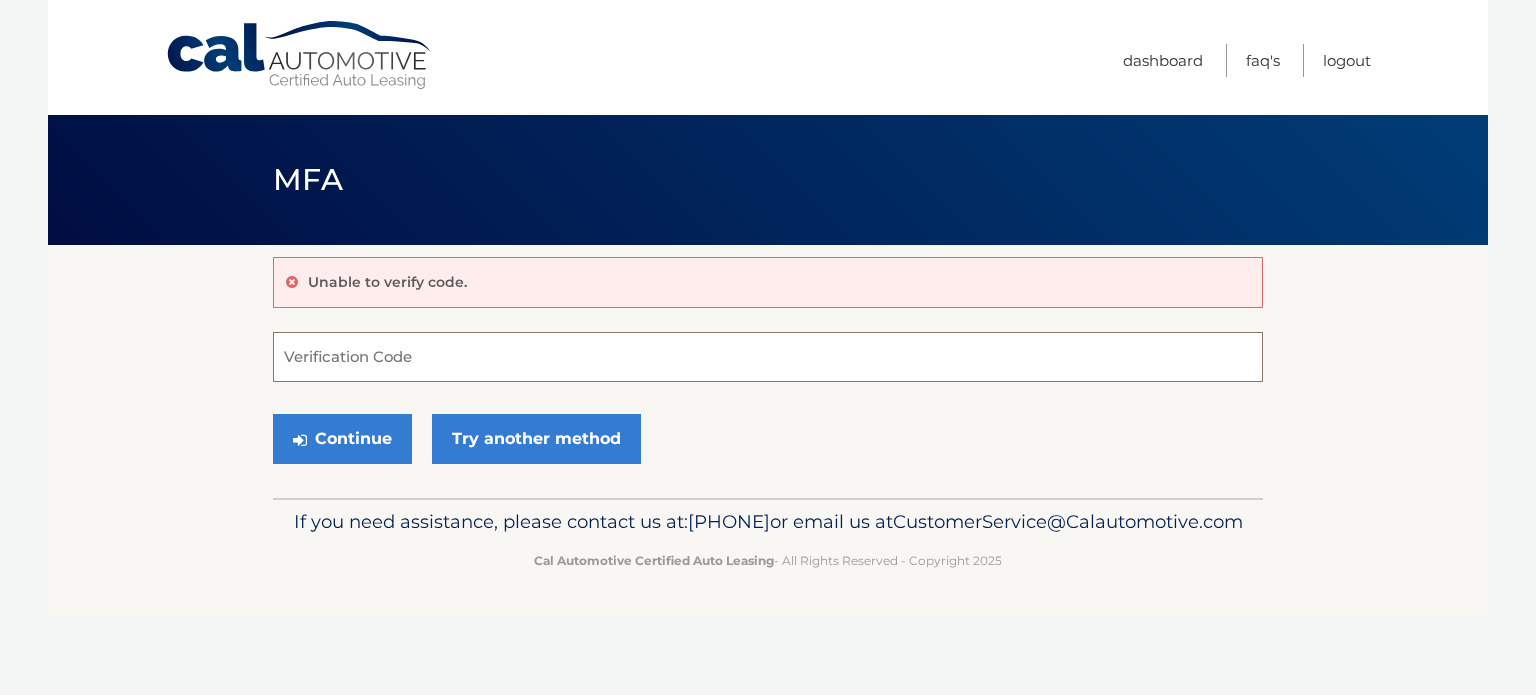 click on "Verification Code" at bounding box center (768, 357) 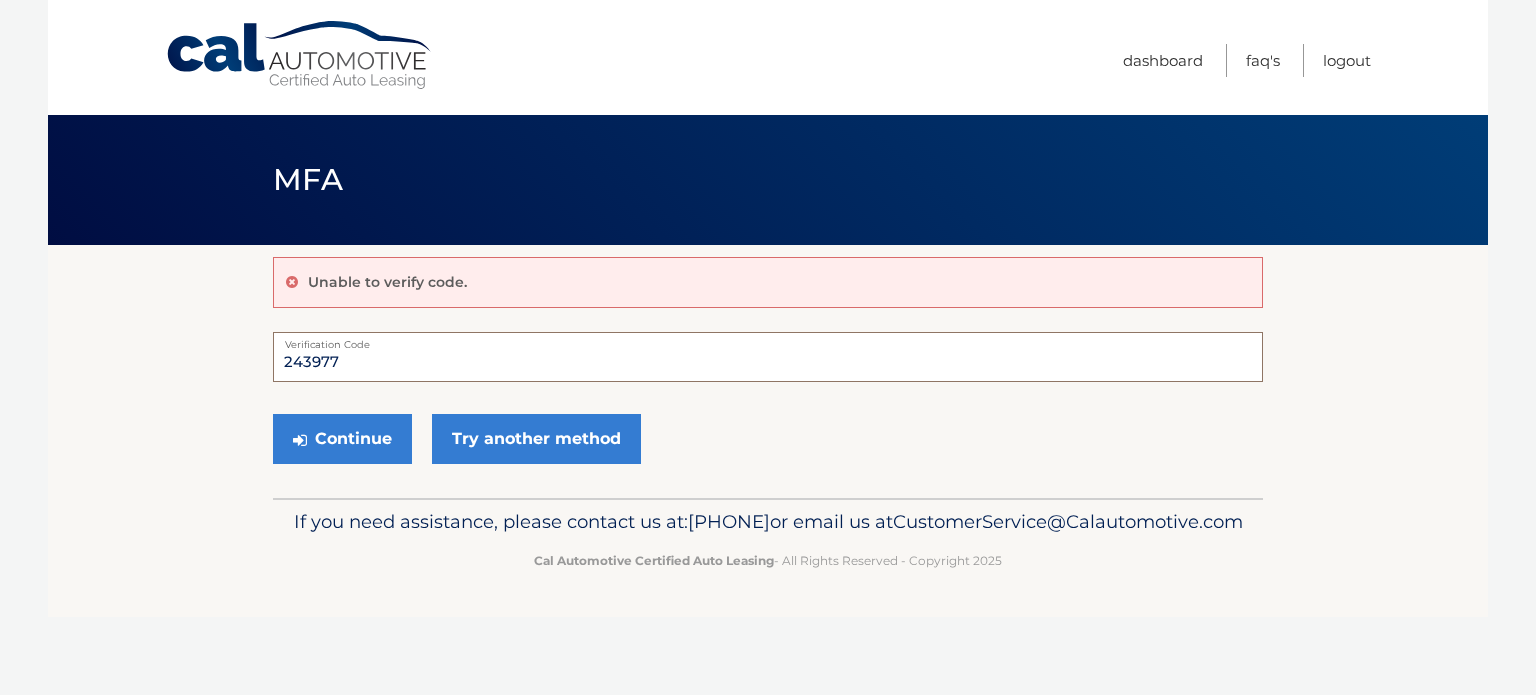 type on "243977" 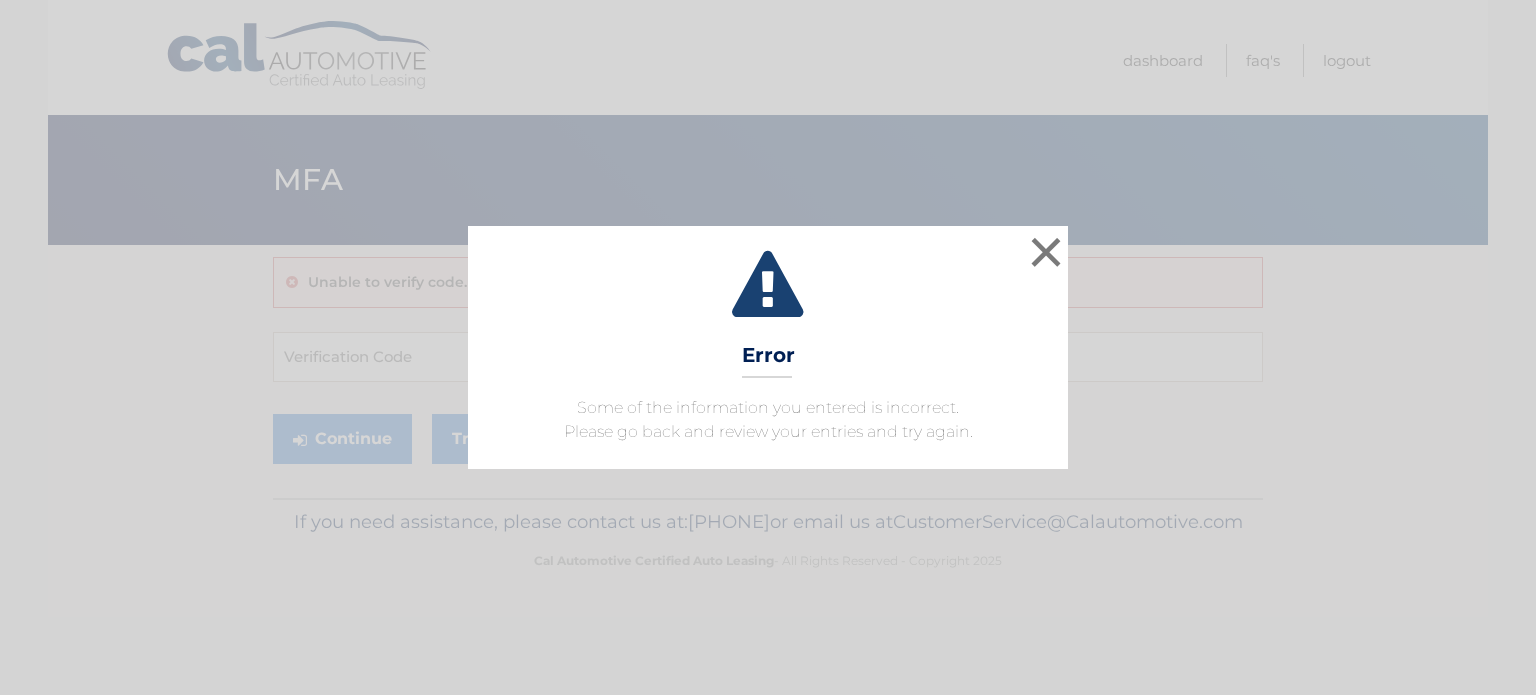 scroll, scrollTop: 0, scrollLeft: 0, axis: both 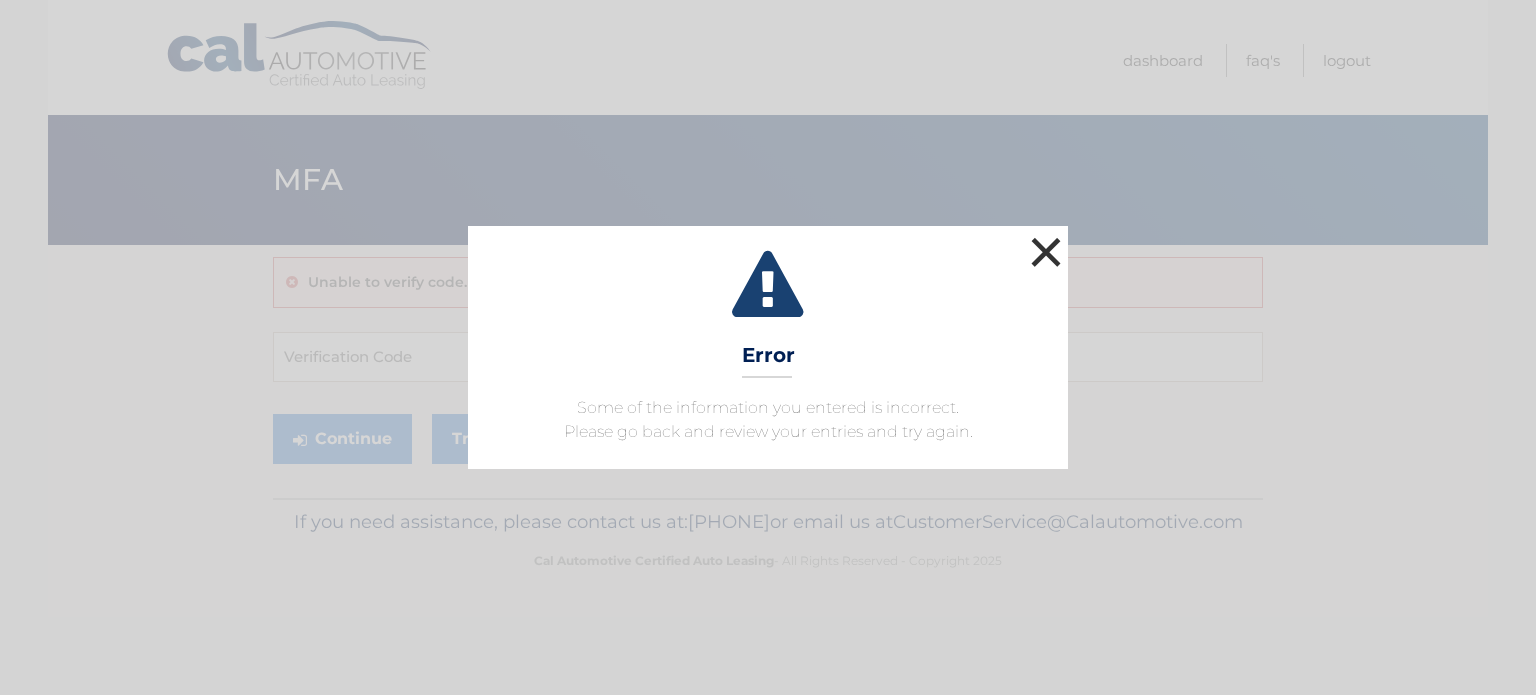 click on "×" at bounding box center [1046, 252] 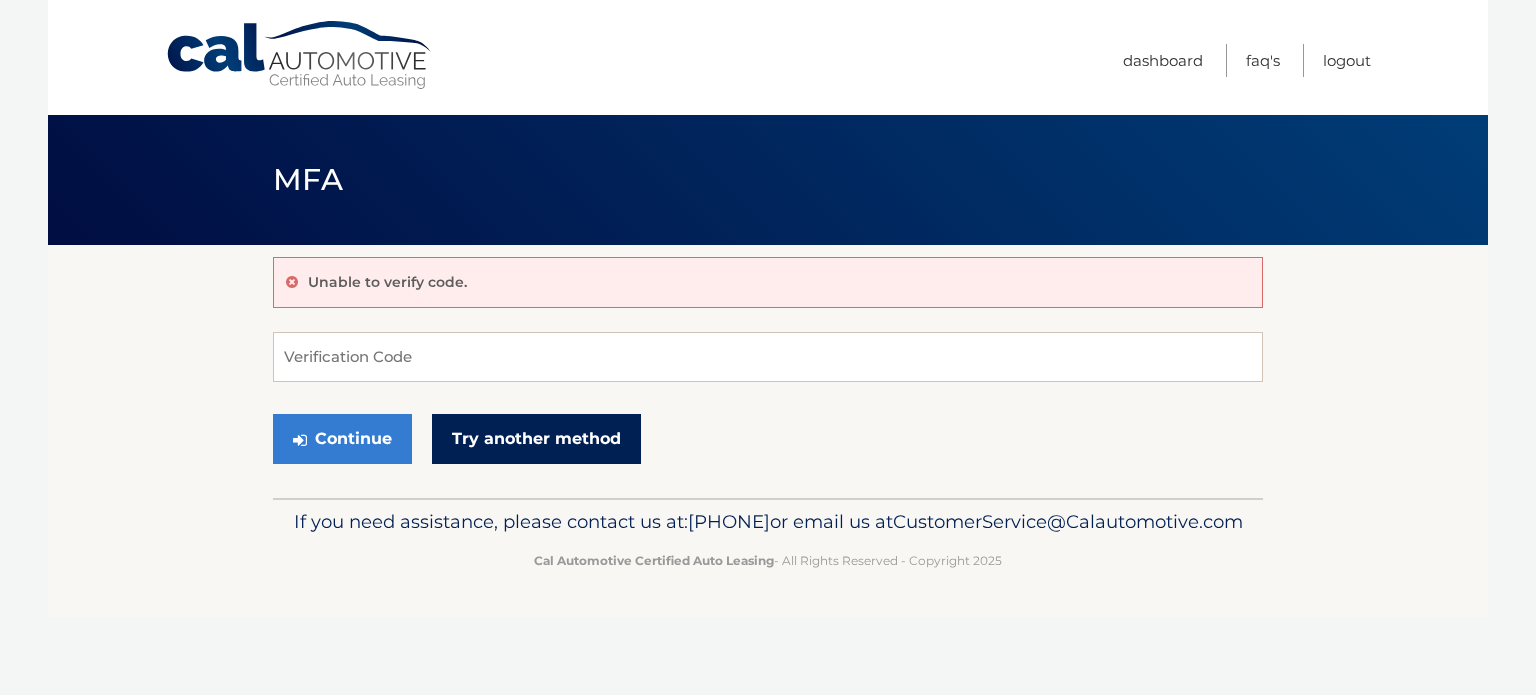 click on "Try another method" at bounding box center (536, 439) 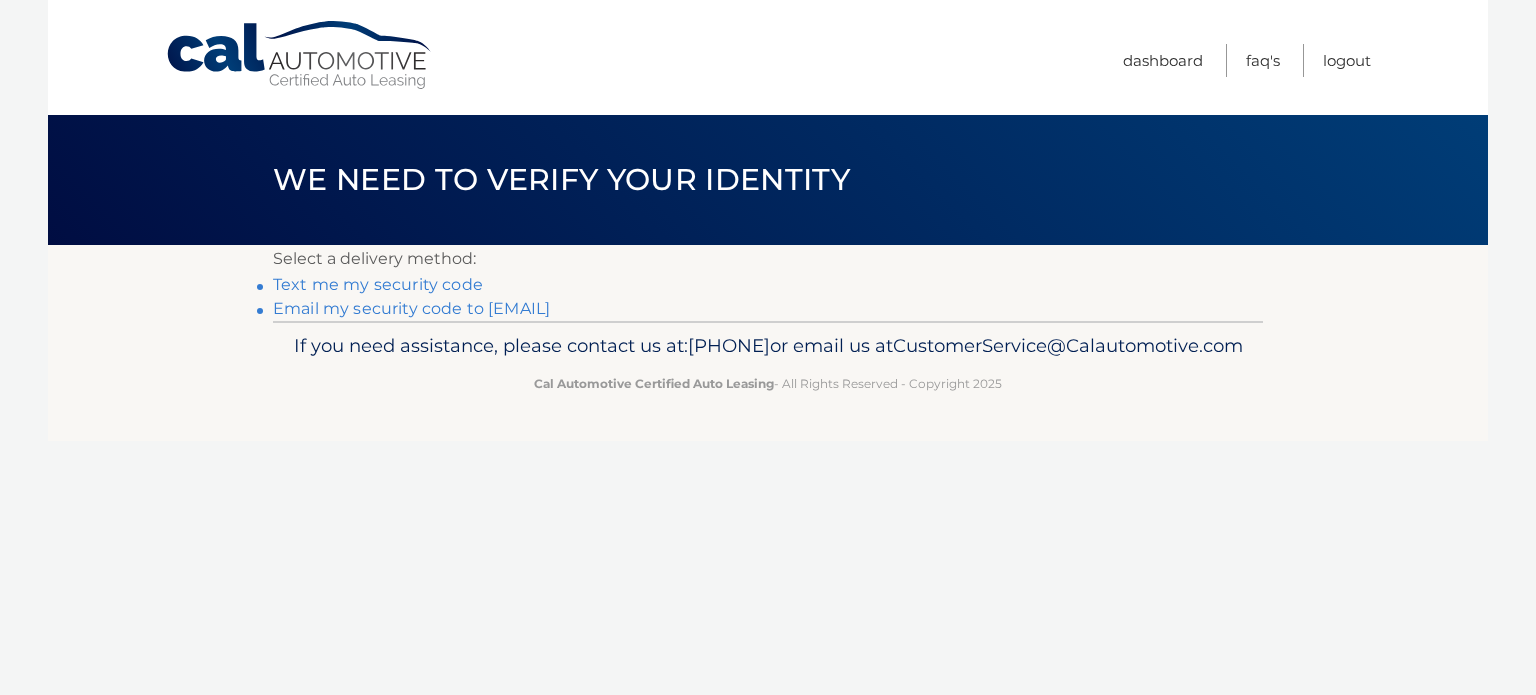 scroll, scrollTop: 0, scrollLeft: 0, axis: both 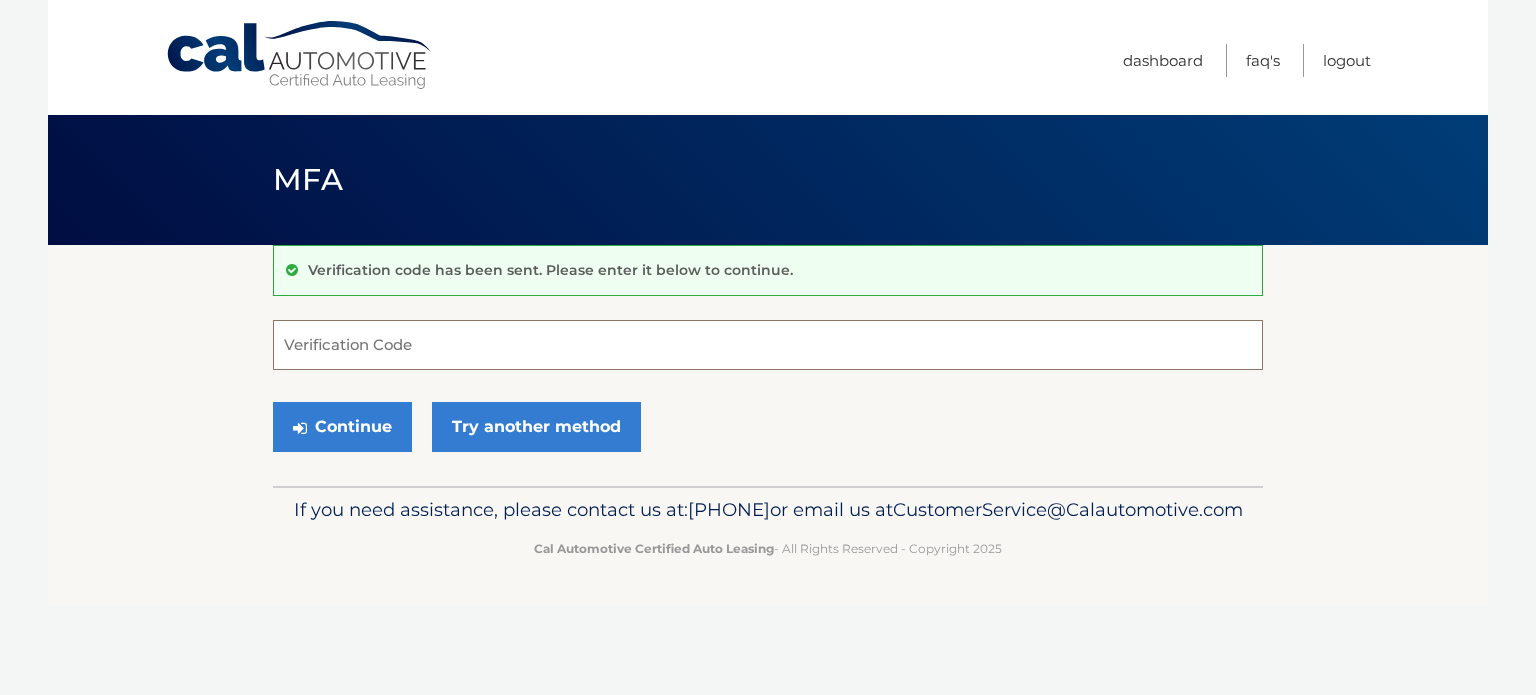 click on "Verification Code" at bounding box center [768, 345] 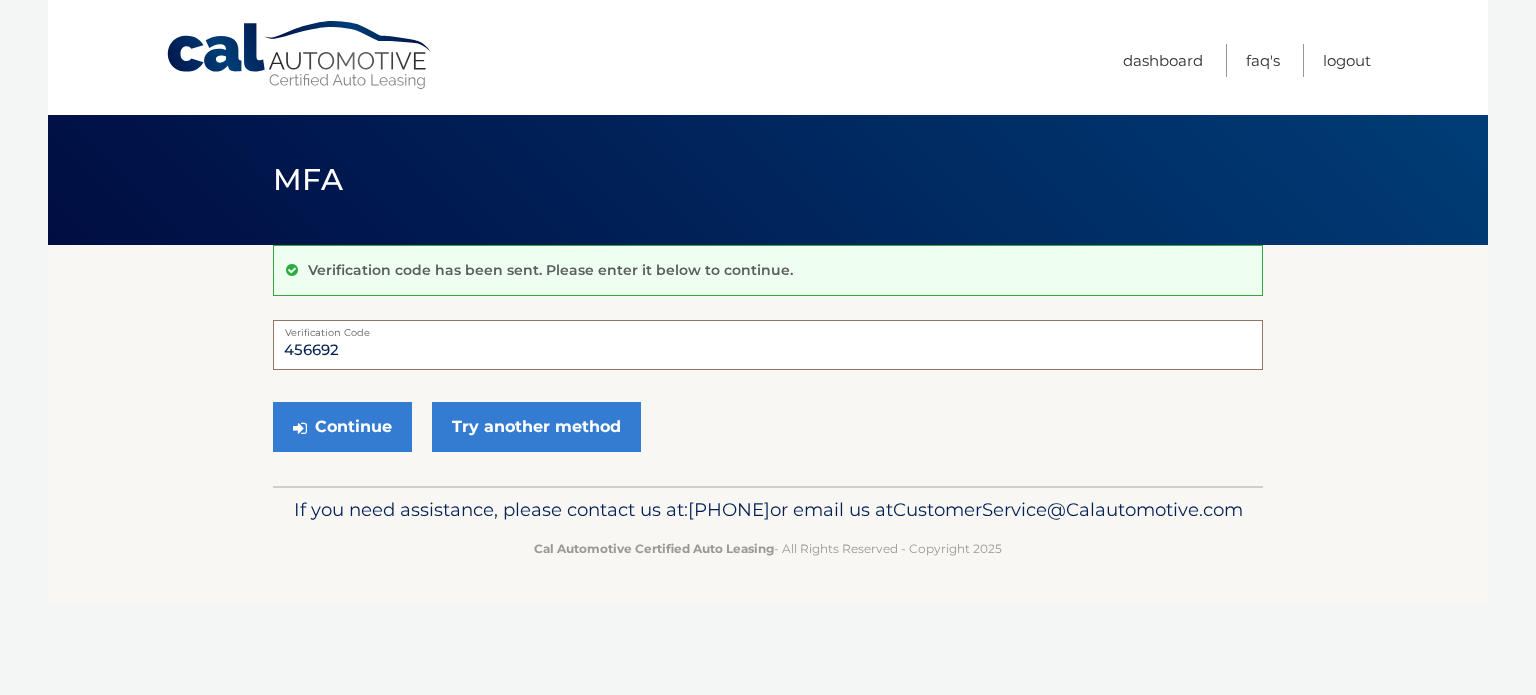 type on "456692" 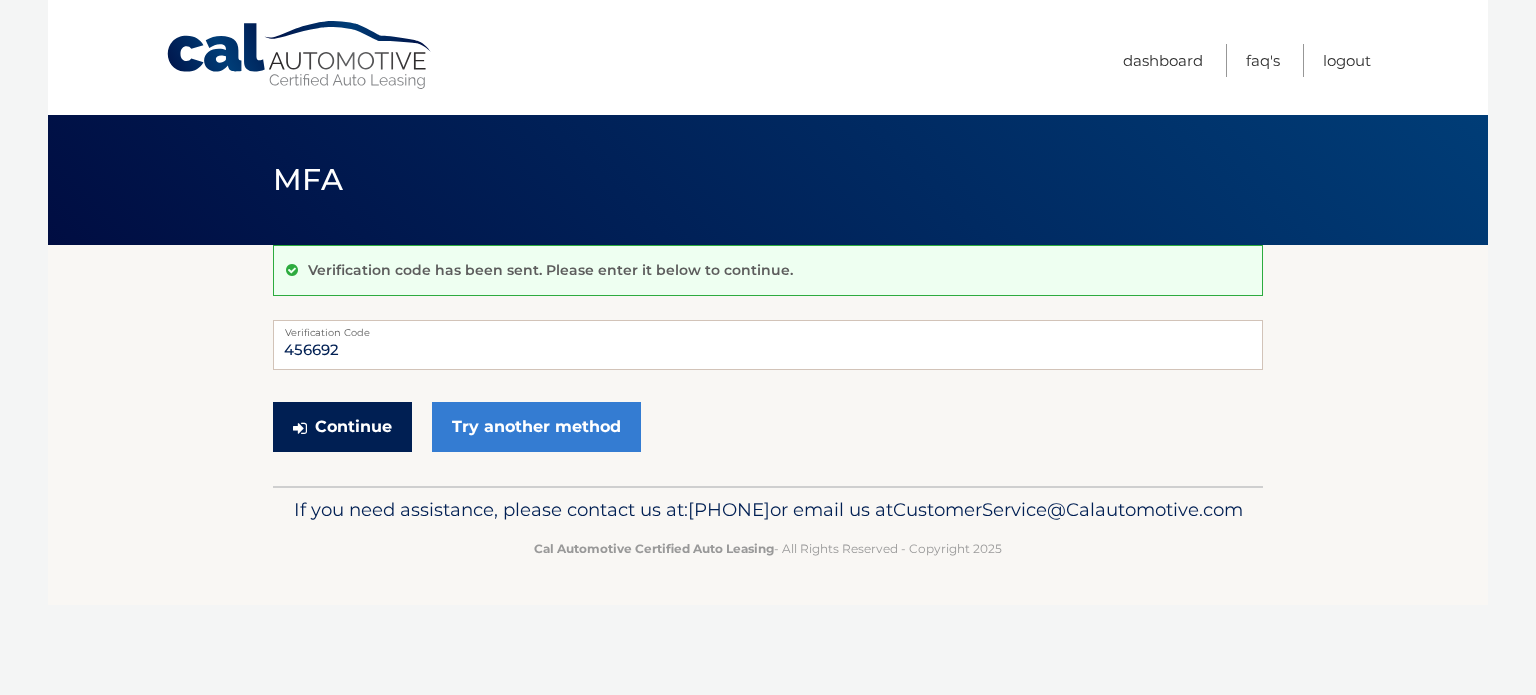 click on "Continue" at bounding box center (342, 427) 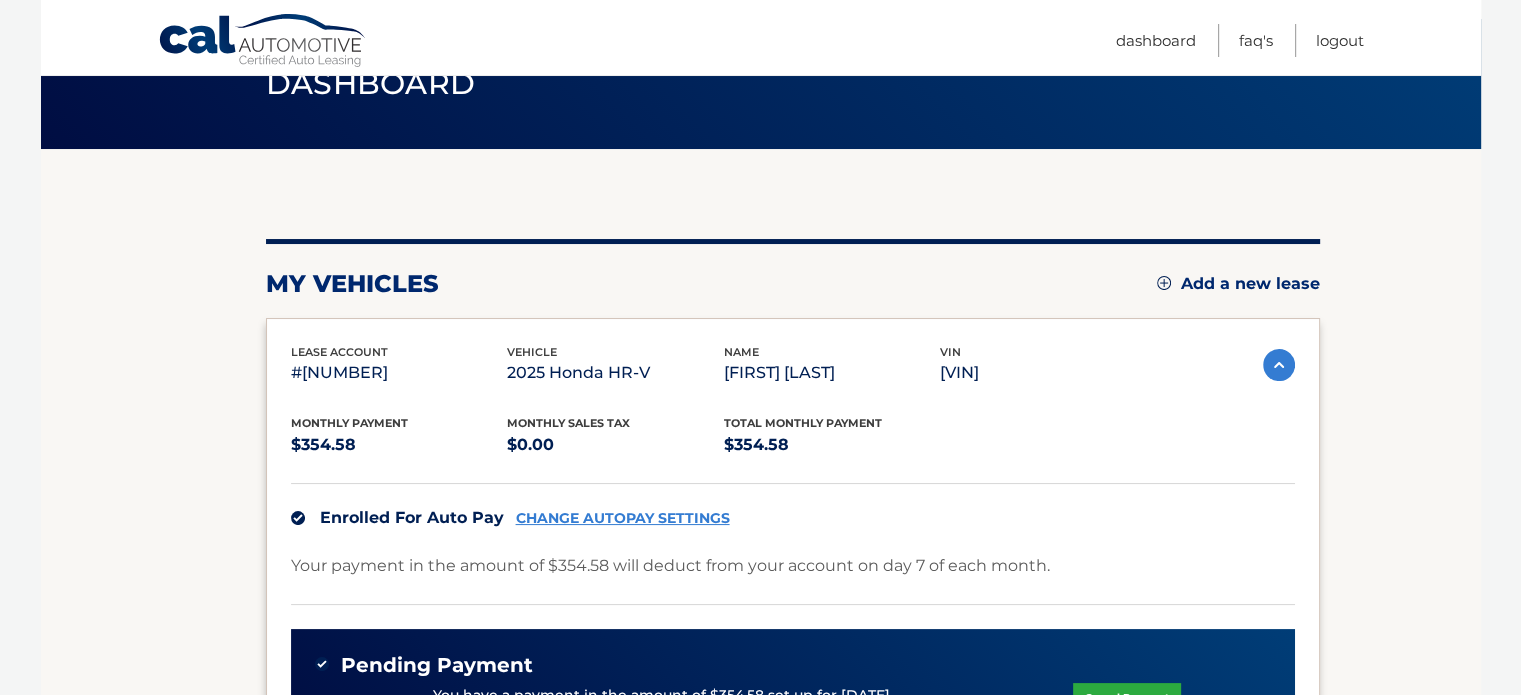 scroll, scrollTop: 0, scrollLeft: 0, axis: both 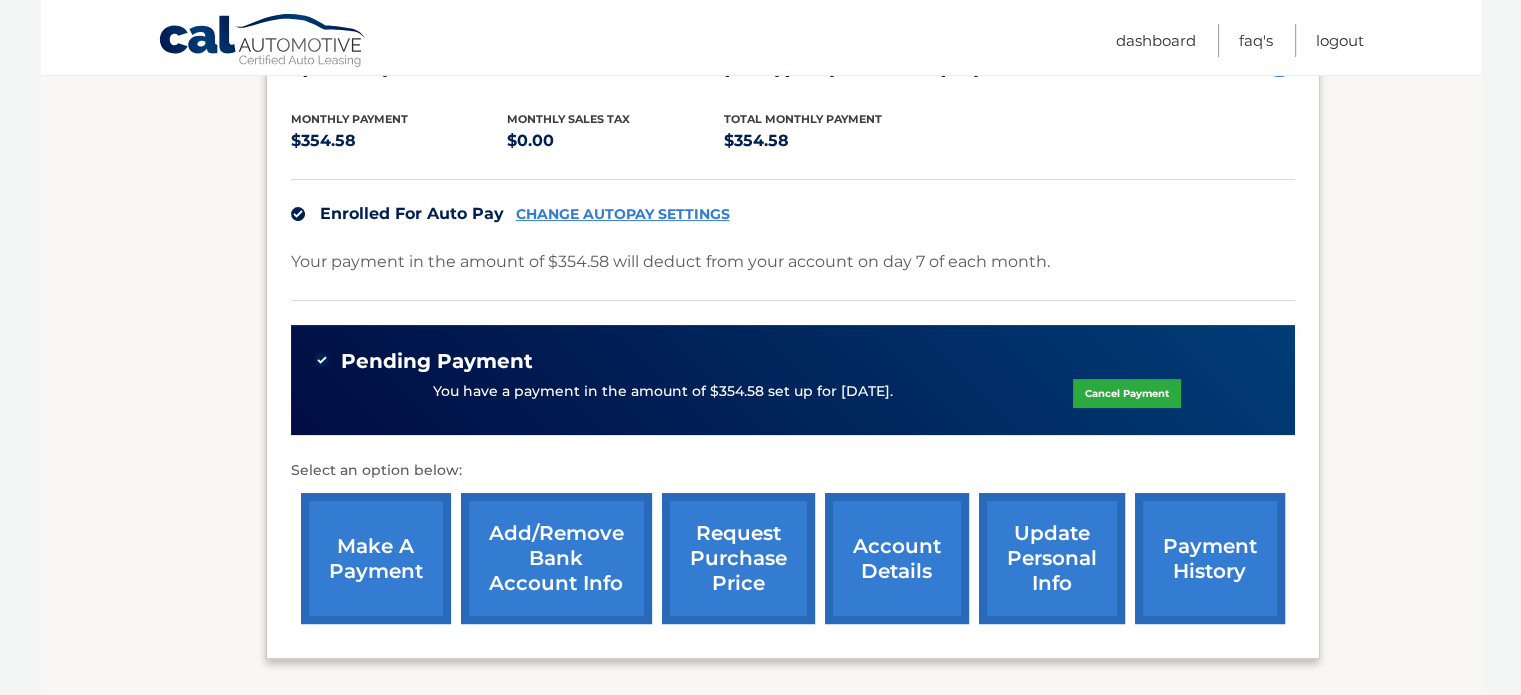 drag, startPoint x: 1429, startPoint y: 323, endPoint x: 1451, endPoint y: 276, distance: 51.894123 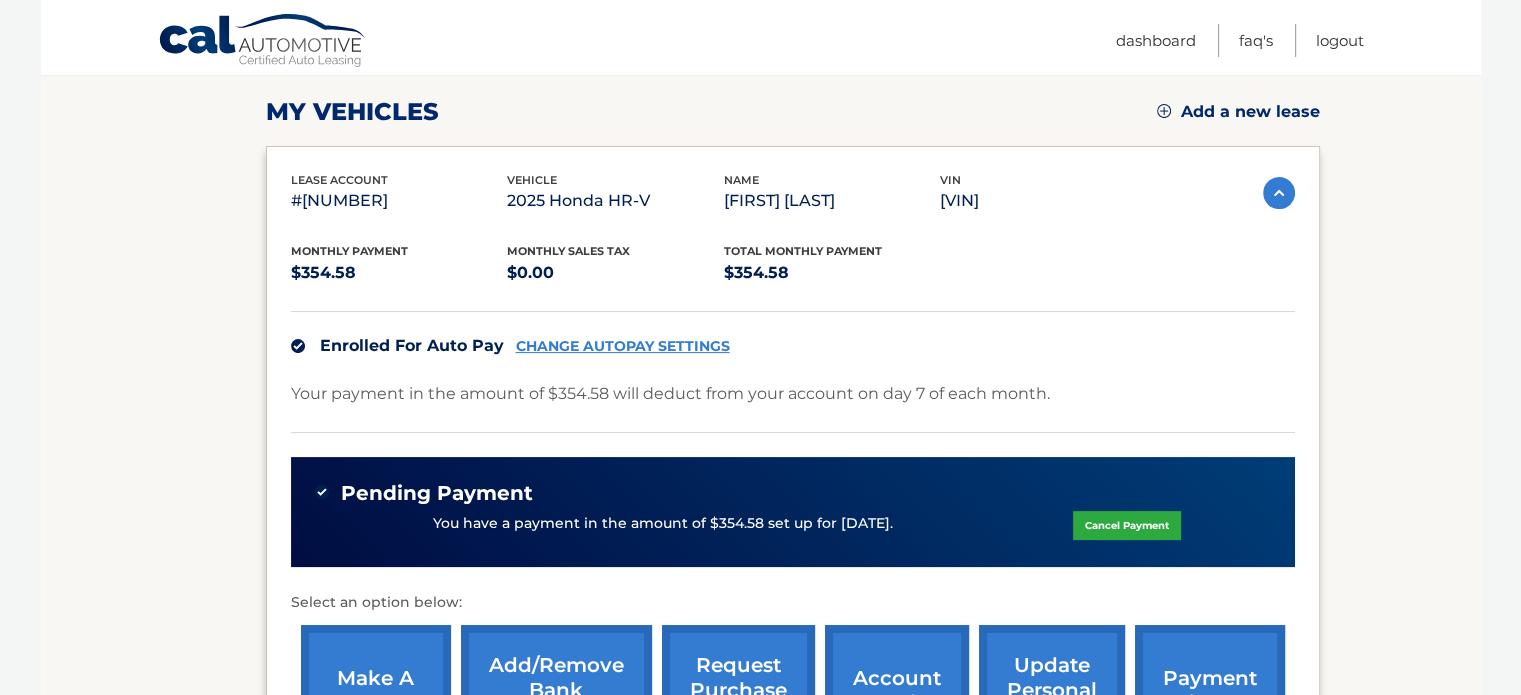 scroll, scrollTop: 268, scrollLeft: 0, axis: vertical 